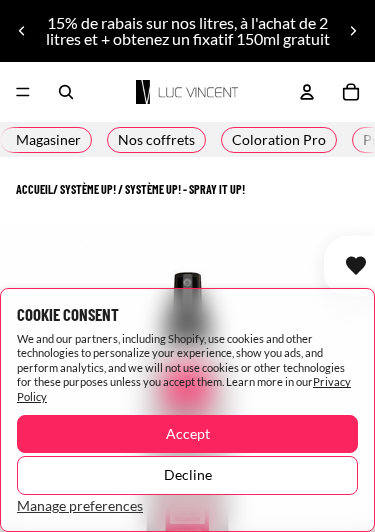 scroll, scrollTop: 0, scrollLeft: 0, axis: both 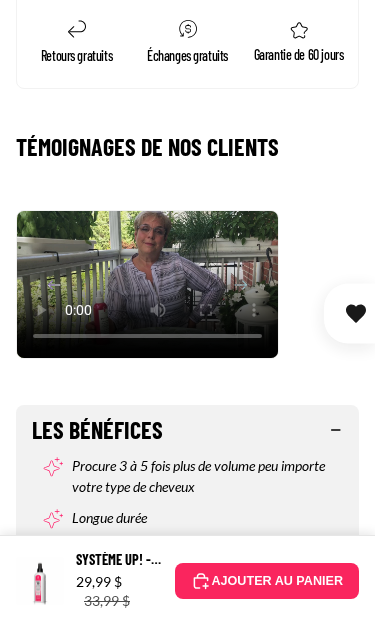 click 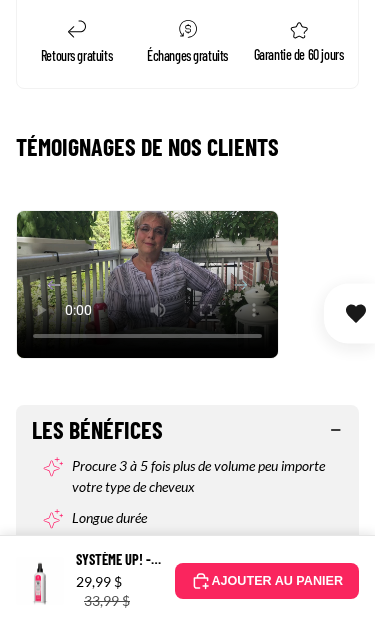 scroll, scrollTop: 0, scrollLeft: 192, axis: horizontal 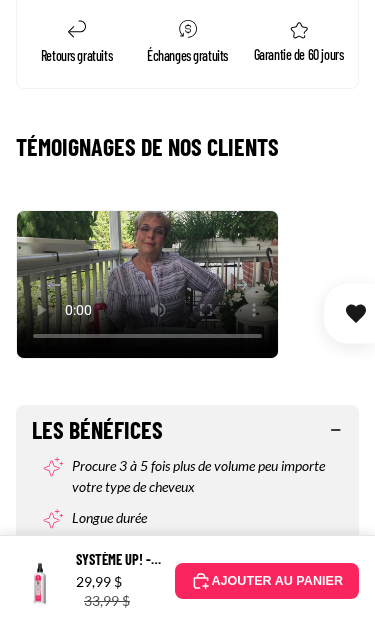 click 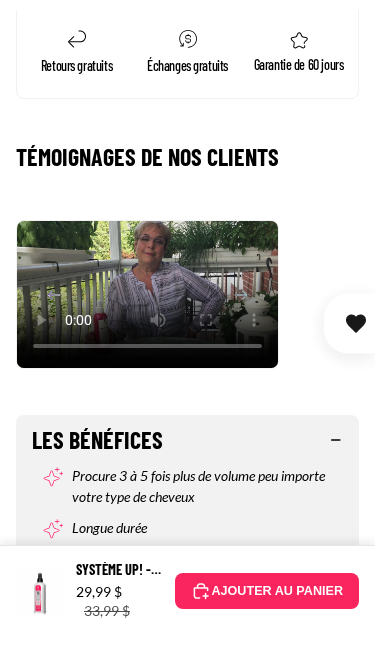 scroll, scrollTop: 0, scrollLeft: 192, axis: horizontal 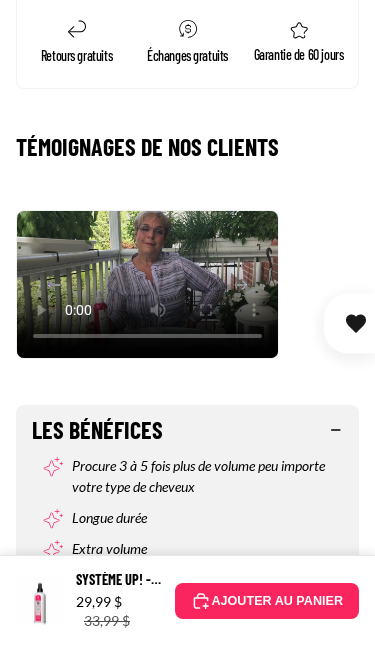 click 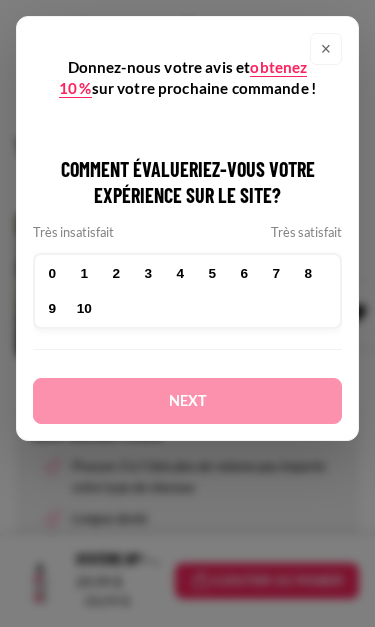 click on "×" at bounding box center [326, 49] 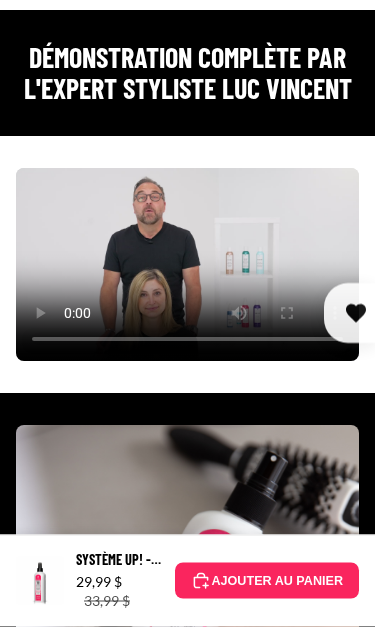 click at bounding box center (187, 265) 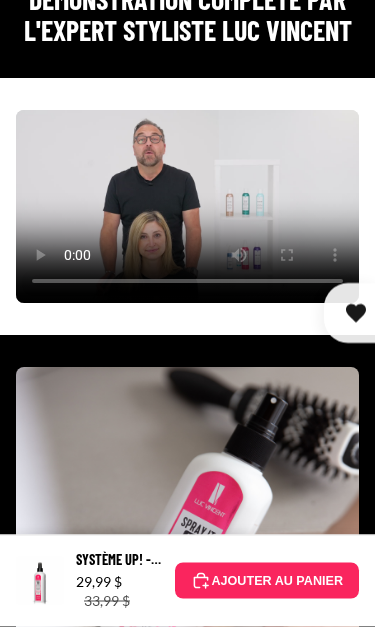 click at bounding box center [187, 207] 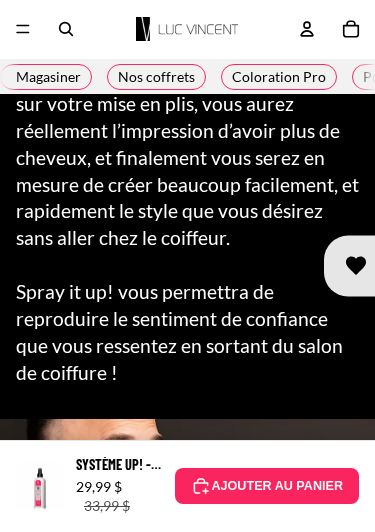 click at bounding box center (23, 29) 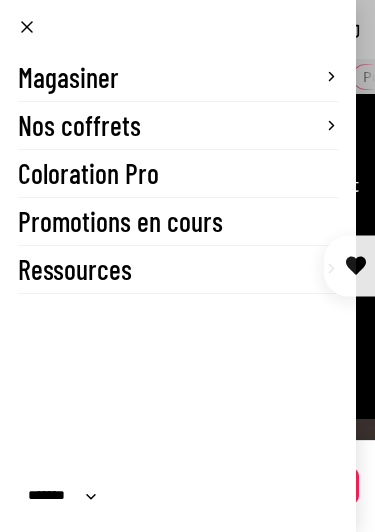 click on "******** *******" at bounding box center (57, 496) 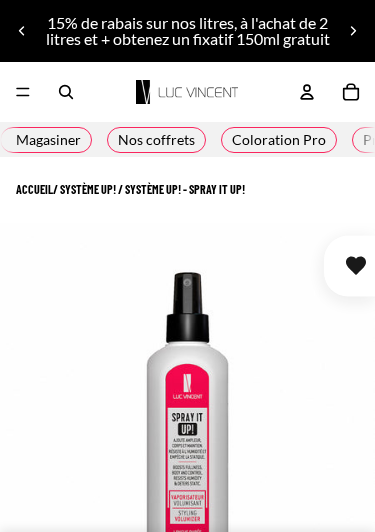 scroll, scrollTop: 0, scrollLeft: 0, axis: both 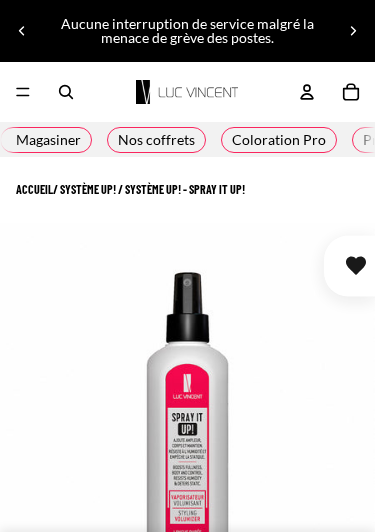 click at bounding box center [23, 92] 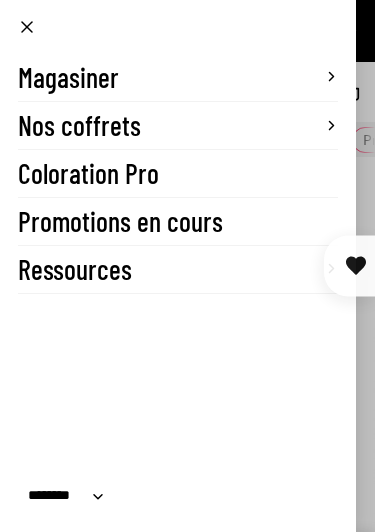 click on "******** *******" at bounding box center (60, 496) 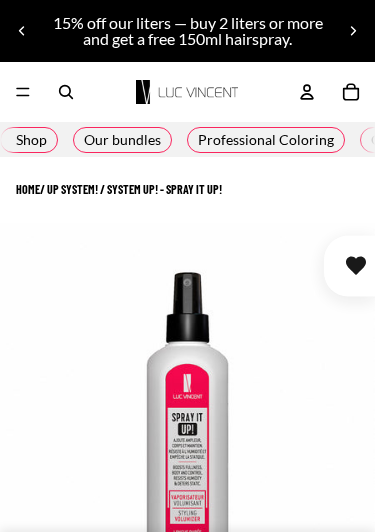 scroll, scrollTop: 0, scrollLeft: 0, axis: both 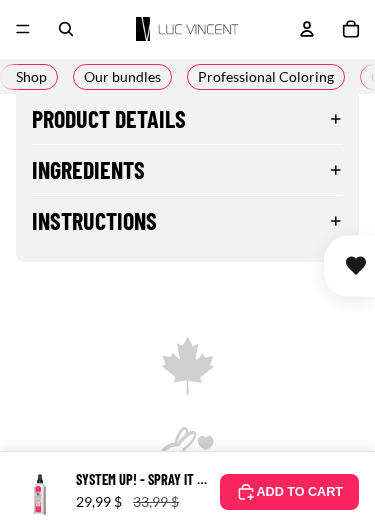 click on "Instructions" at bounding box center (187, 221) 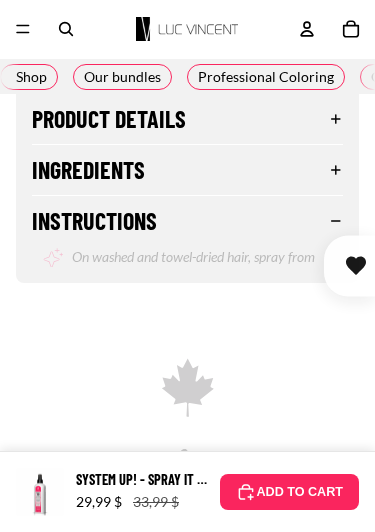 scroll, scrollTop: 0, scrollLeft: 0, axis: both 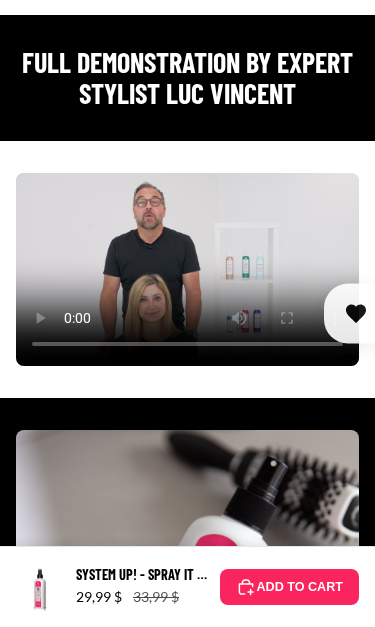 click at bounding box center [187, 269] 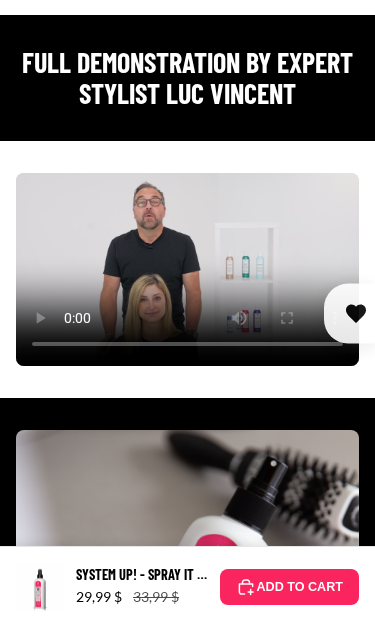 click at bounding box center (187, 269) 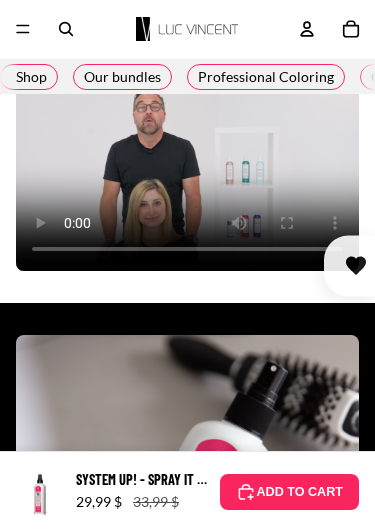 click at bounding box center [187, 174] 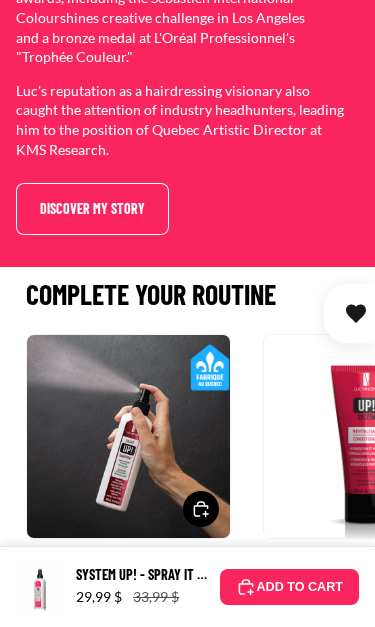 click on "Discover my story" at bounding box center (92, 209) 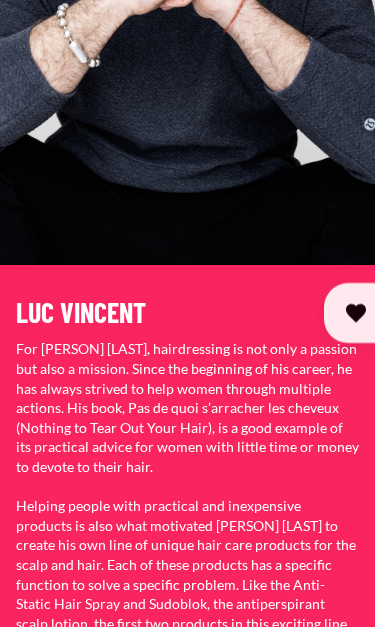 scroll, scrollTop: 519, scrollLeft: 0, axis: vertical 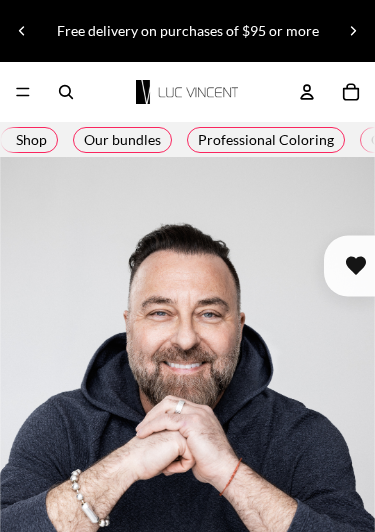 click on "Shop" at bounding box center [31, 139] 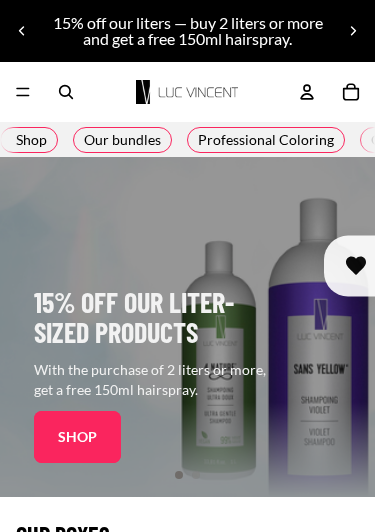 scroll, scrollTop: 0, scrollLeft: 0, axis: both 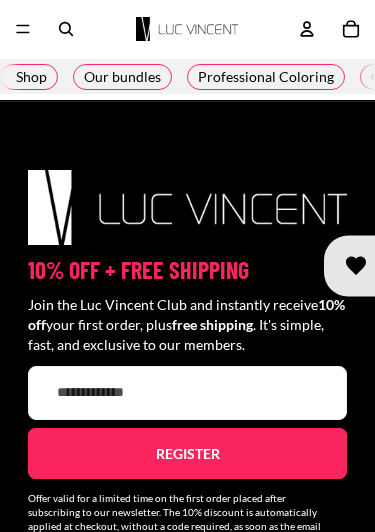click on "Email" at bounding box center [187, 393] 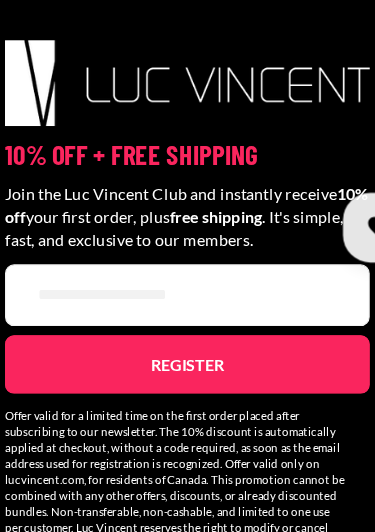 click on "**********" at bounding box center [187, 325] 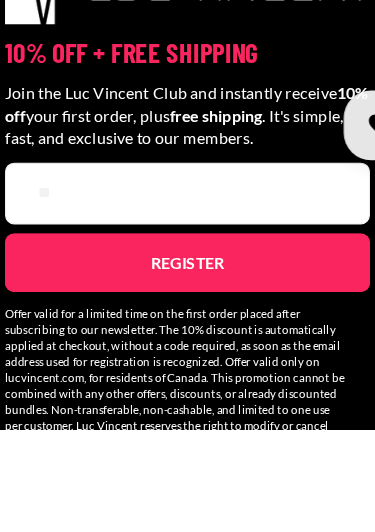 type on "*" 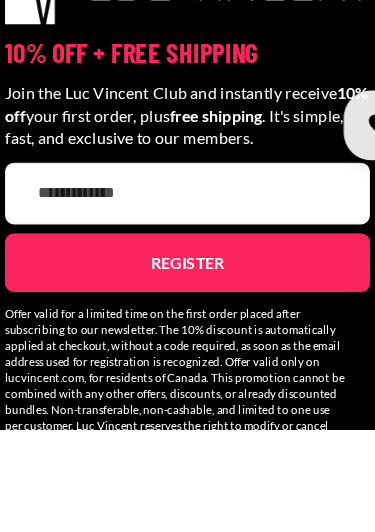 type on "*" 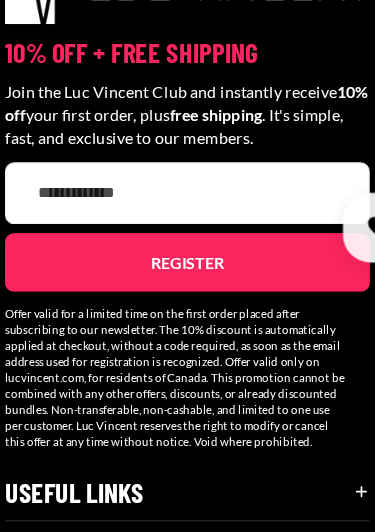 click on "Email" at bounding box center [187, 236] 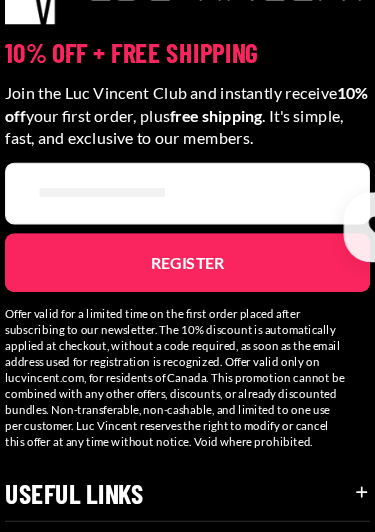 type on "**********" 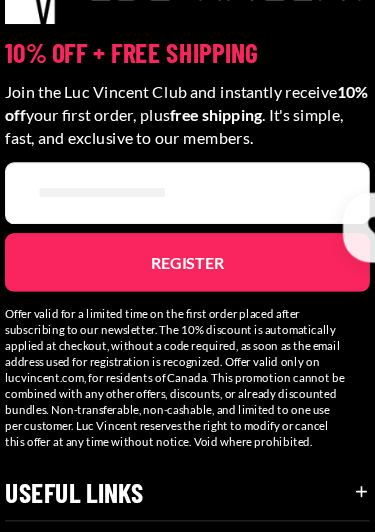 click on "register" at bounding box center [187, 297] 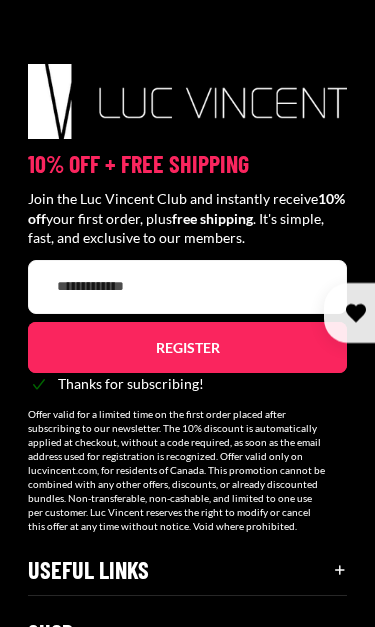 scroll, scrollTop: 5822, scrollLeft: 0, axis: vertical 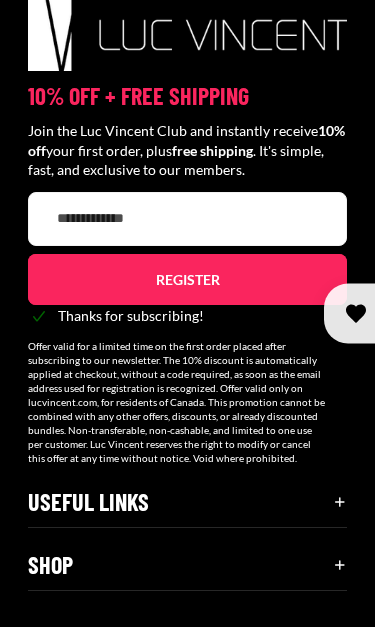 click on "Shop
Shop" at bounding box center (187, 565) 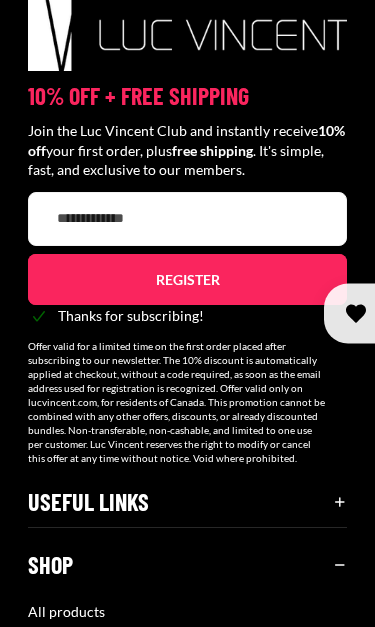 scroll, scrollTop: 0, scrollLeft: 192, axis: horizontal 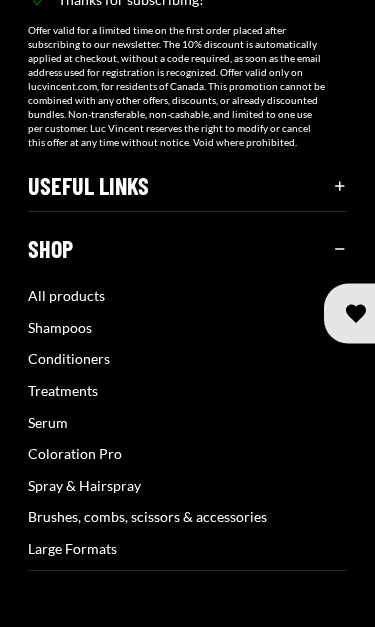 click on "Spray & Hairspray" at bounding box center [84, 485] 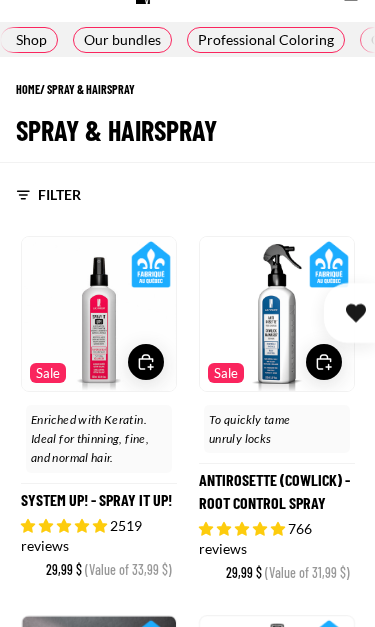 scroll, scrollTop: 100, scrollLeft: 0, axis: vertical 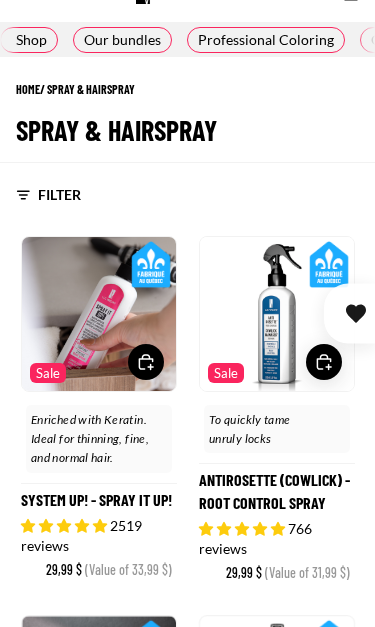 click 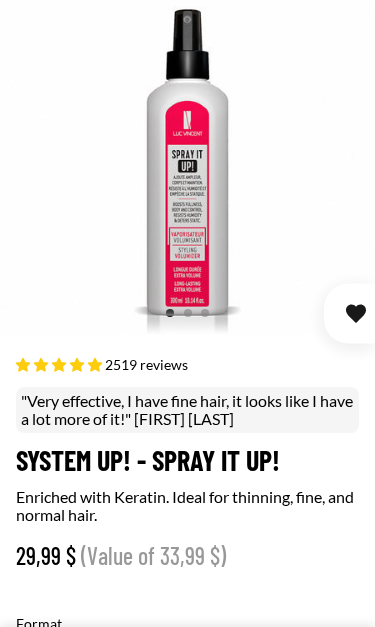 select on "**********" 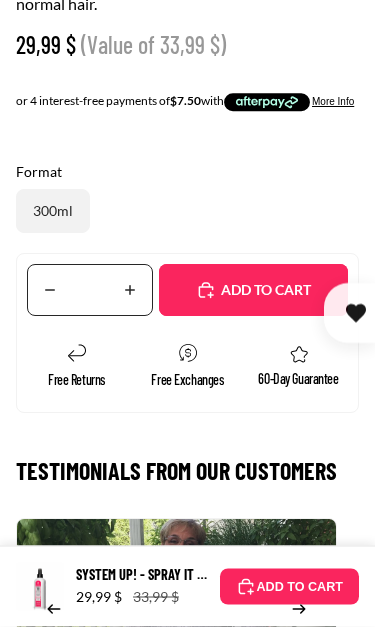 scroll, scrollTop: 774, scrollLeft: 0, axis: vertical 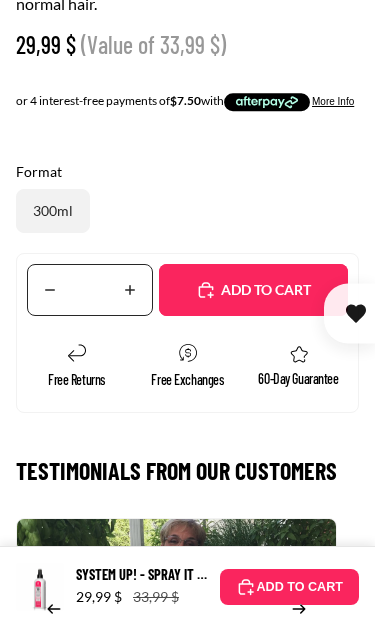 click on "Added" at bounding box center (263, 290) 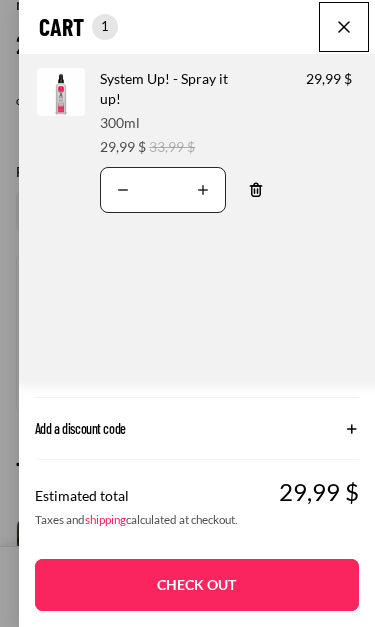 click on "Add a discount code" 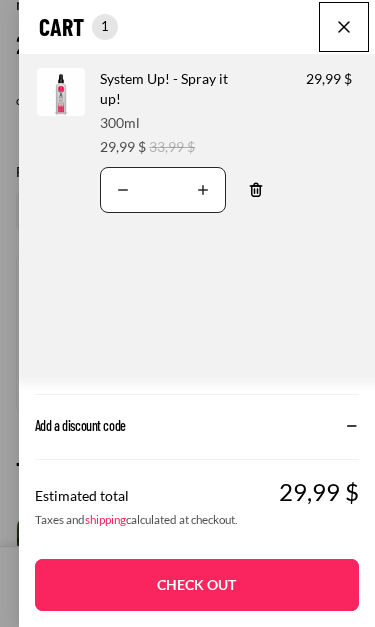 scroll, scrollTop: 0, scrollLeft: 96, axis: horizontal 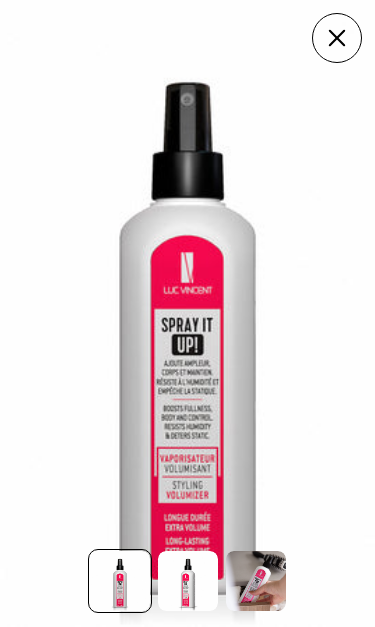 select on "**********" 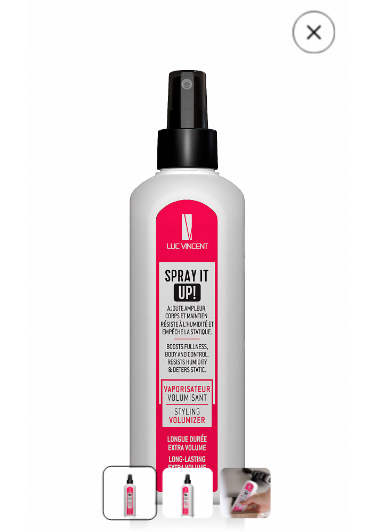 scroll, scrollTop: 0, scrollLeft: 0, axis: both 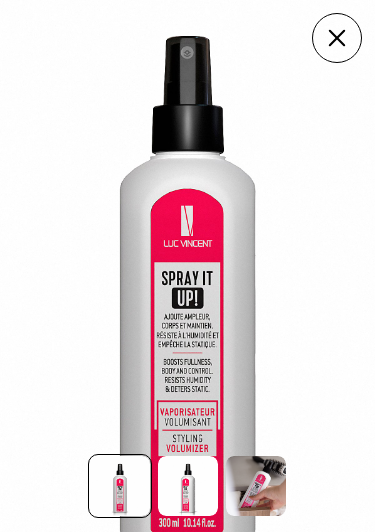 click 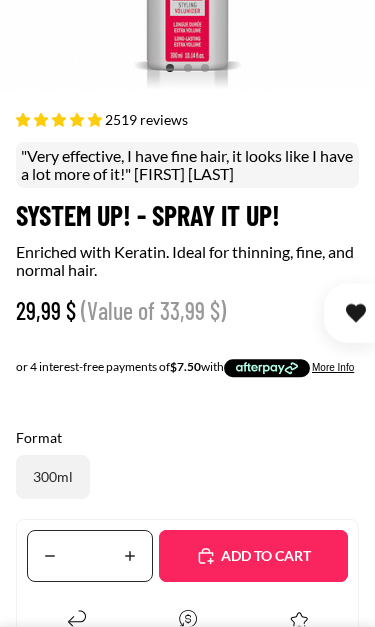 scroll, scrollTop: 662, scrollLeft: 0, axis: vertical 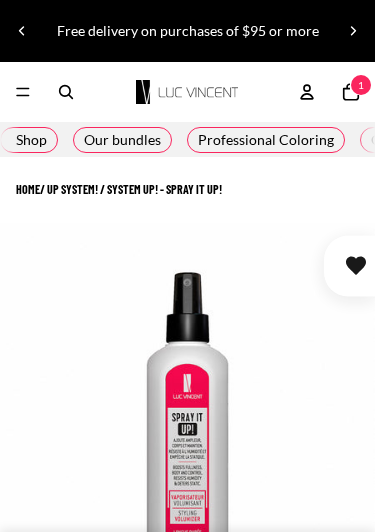 click on "Total items in cart: 1
1" 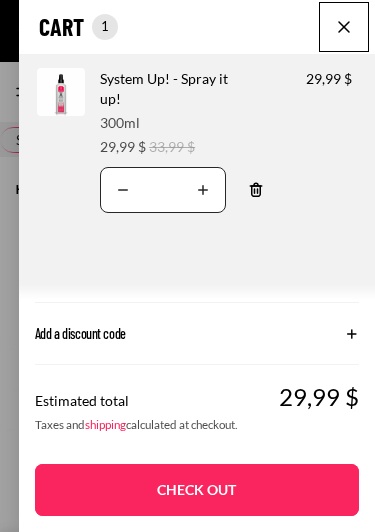 click on "Add a discount code" 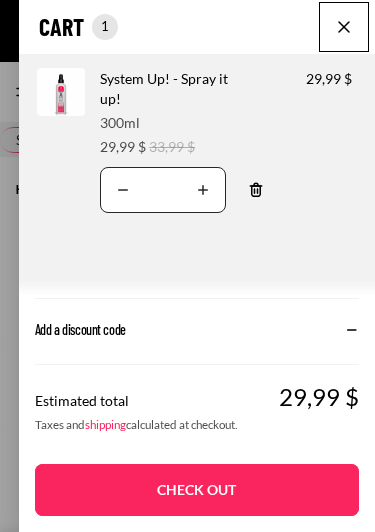 scroll, scrollTop: 0, scrollLeft: 0, axis: both 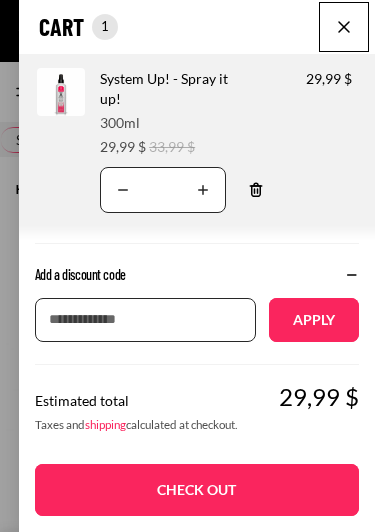 click on "Apply a discount code" at bounding box center (145, 320) 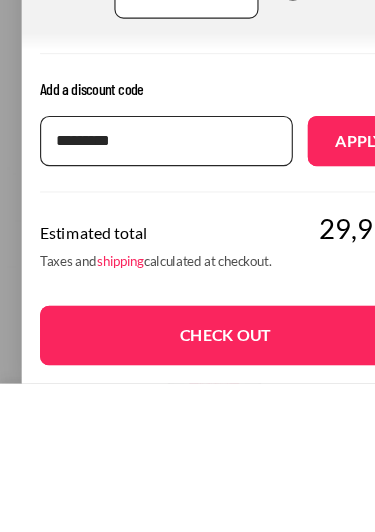 scroll, scrollTop: 0, scrollLeft: 192, axis: horizontal 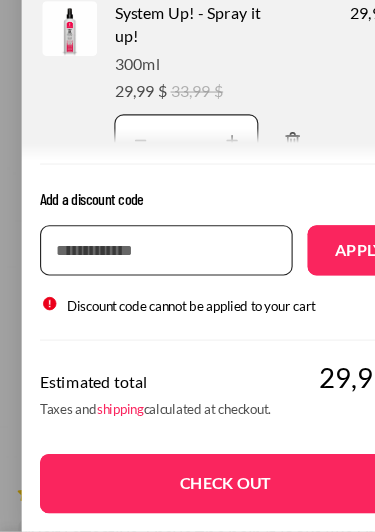 click on "Apply a discount code" at bounding box center (145, 286) 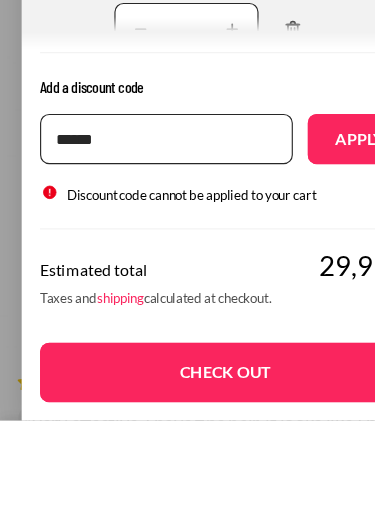 scroll, scrollTop: 0, scrollLeft: 192, axis: horizontal 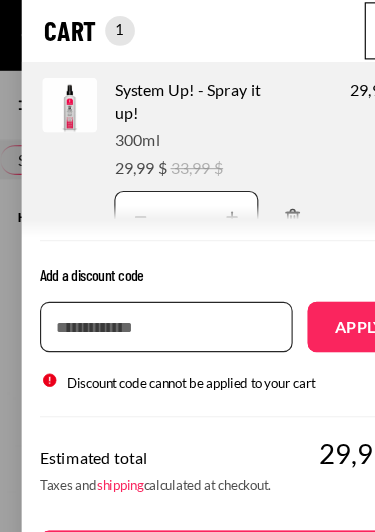 click on "Apply a discount code" at bounding box center [145, 286] 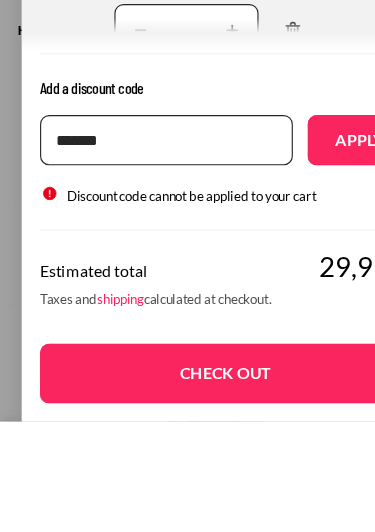 scroll, scrollTop: 0, scrollLeft: 0, axis: both 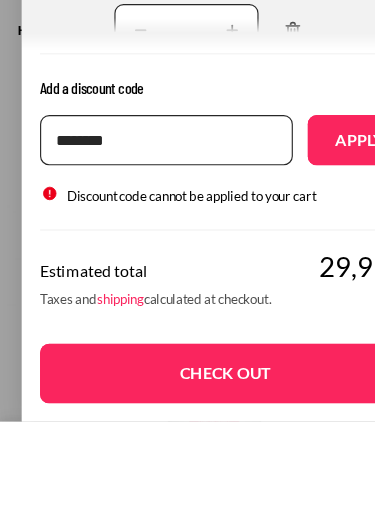 type on "********" 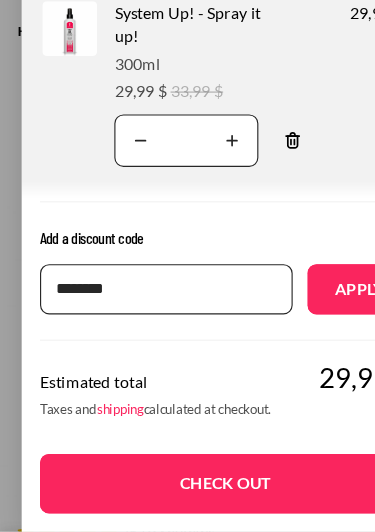 type 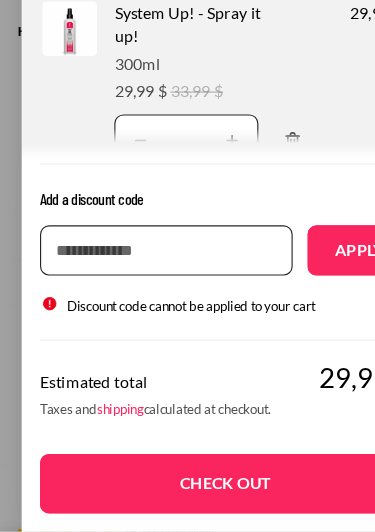 scroll, scrollTop: 0, scrollLeft: 96, axis: horizontal 